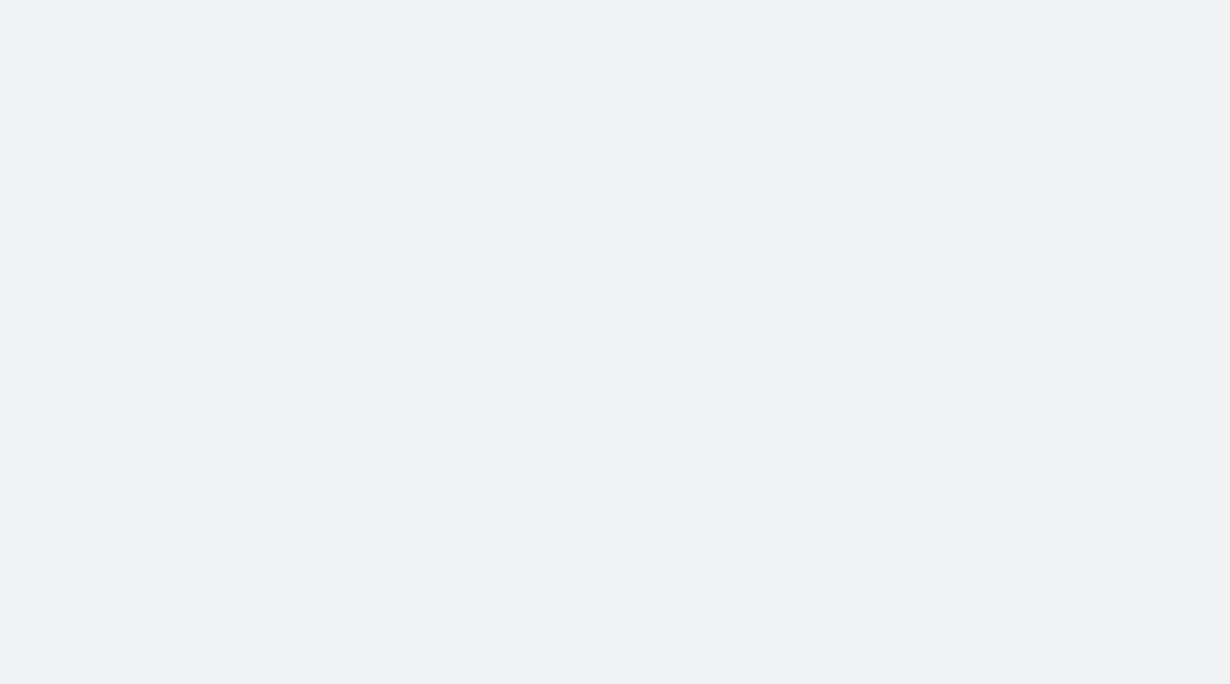 scroll, scrollTop: 0, scrollLeft: 0, axis: both 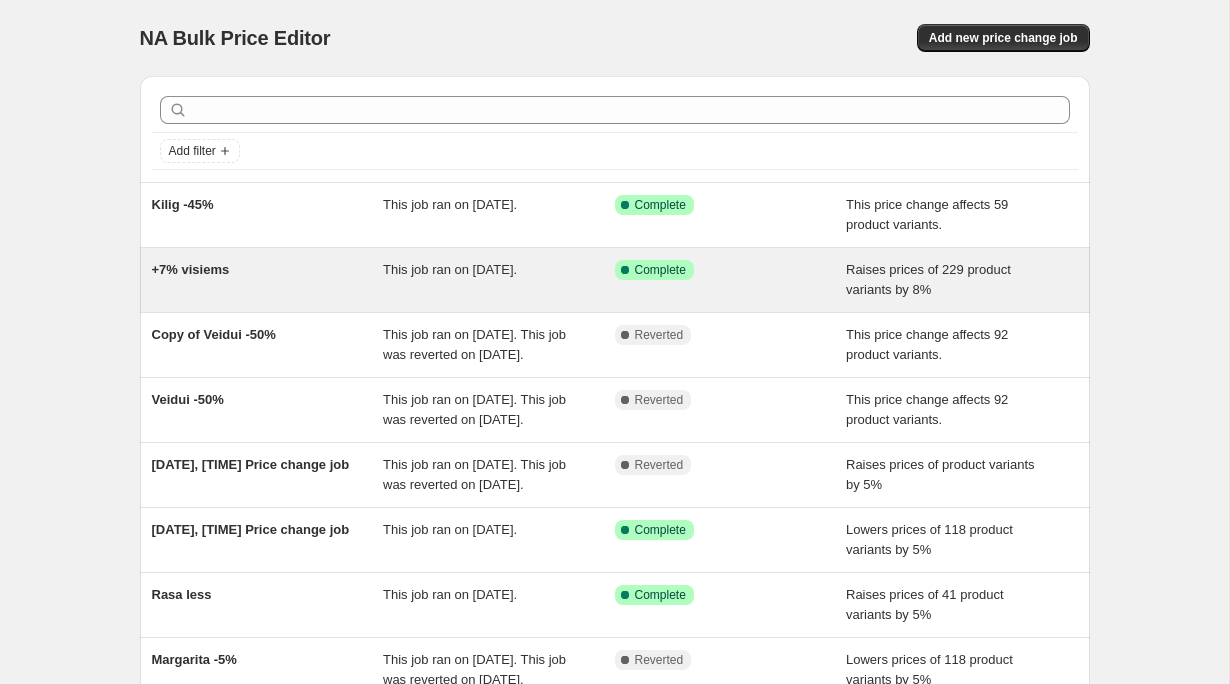click on "+7% visiems" at bounding box center [268, 280] 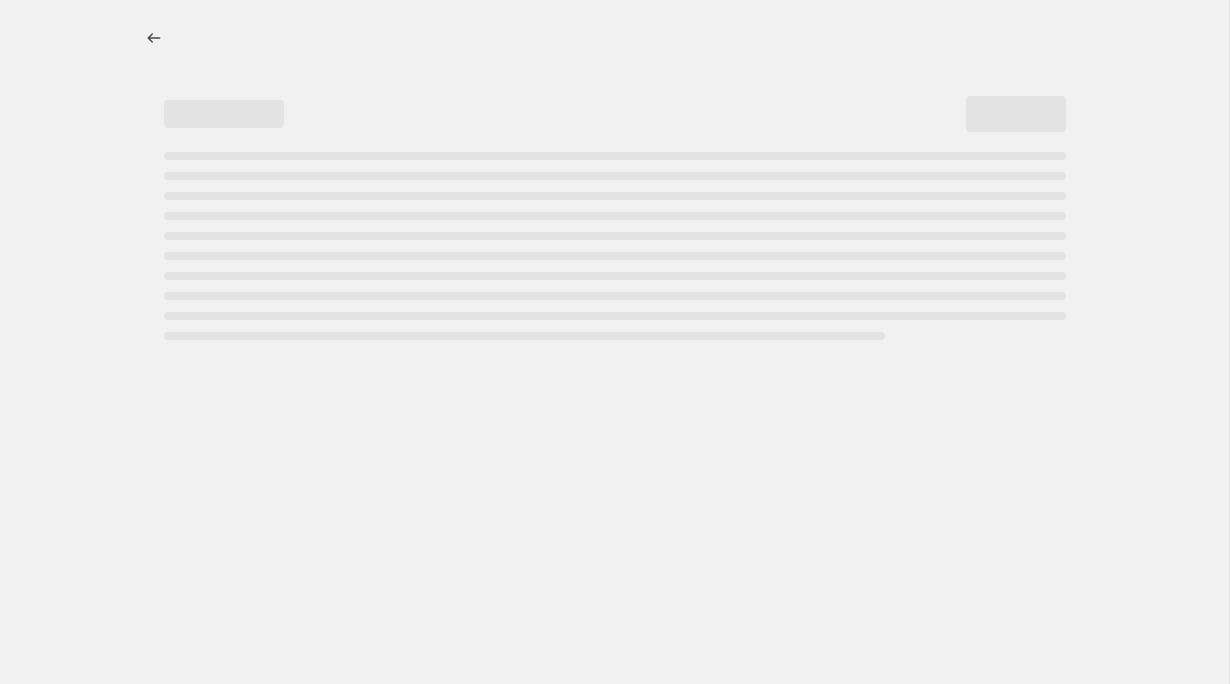 select on "percentage" 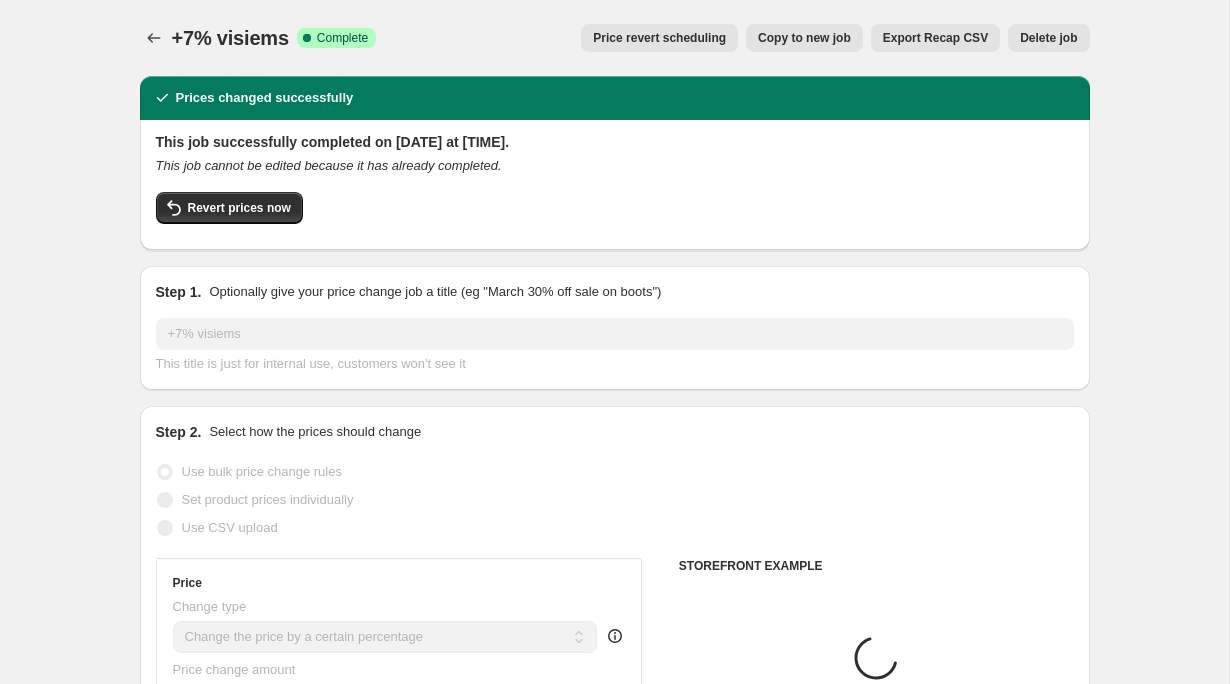 select on "collection" 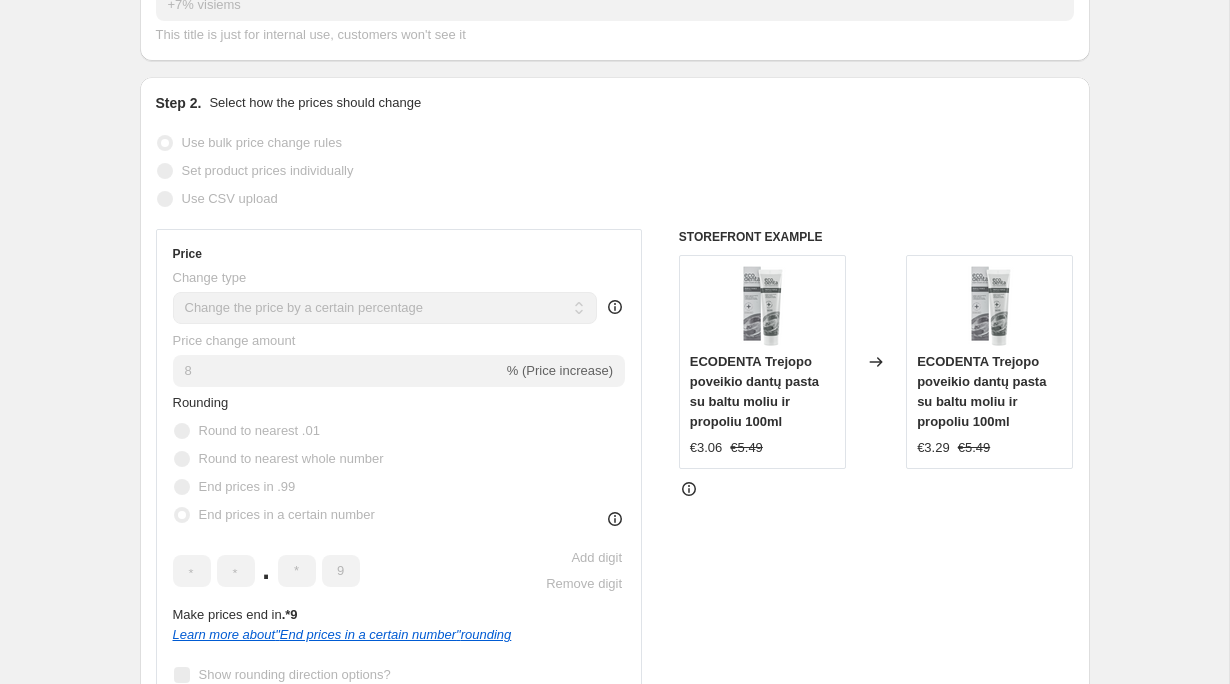 scroll, scrollTop: 0, scrollLeft: 0, axis: both 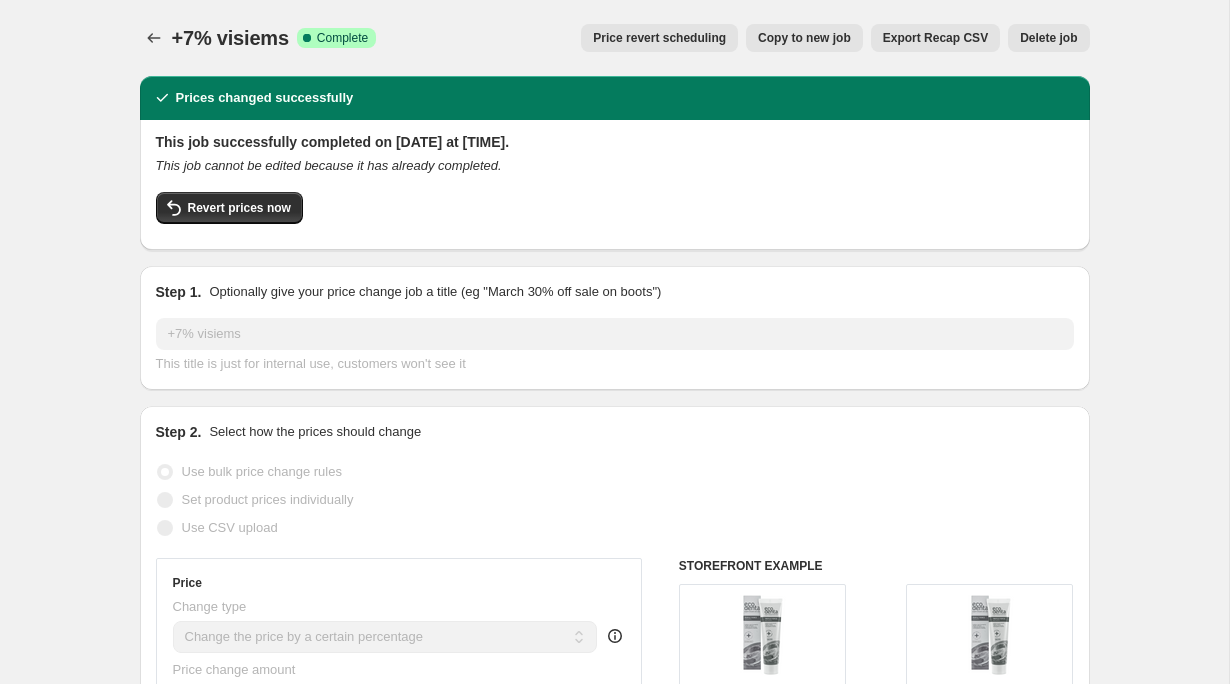 click on "Copy to new job" at bounding box center [804, 38] 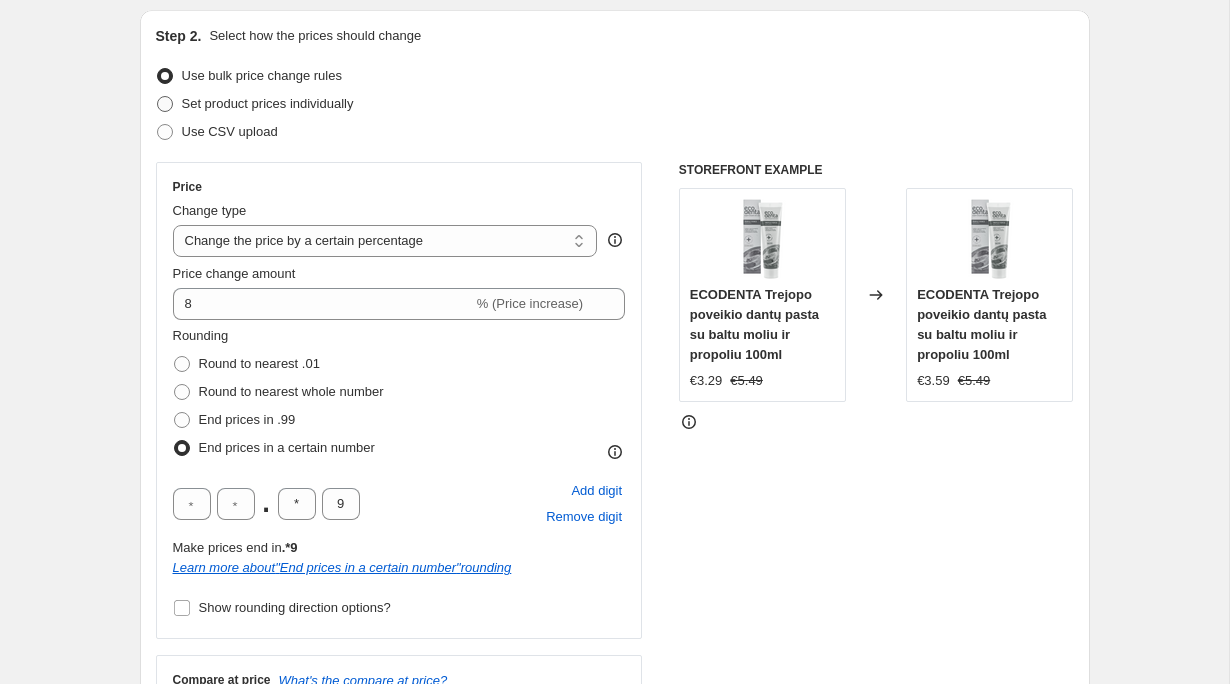 scroll, scrollTop: 303, scrollLeft: 0, axis: vertical 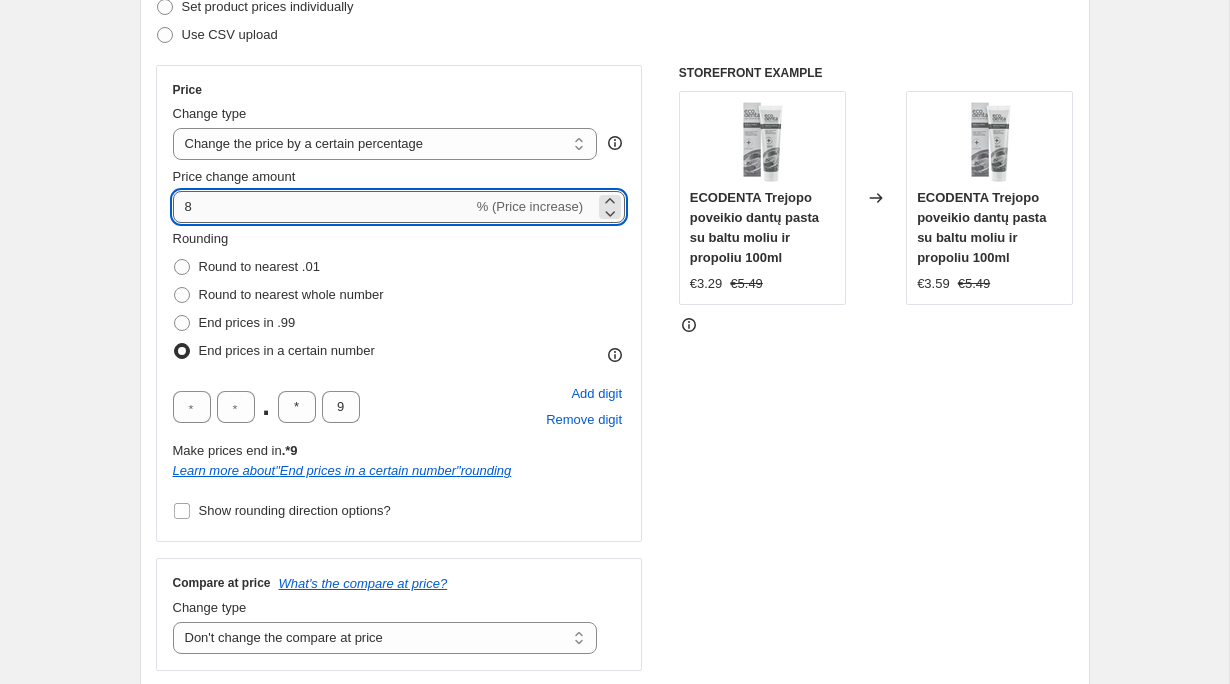 click on "8" at bounding box center [323, 207] 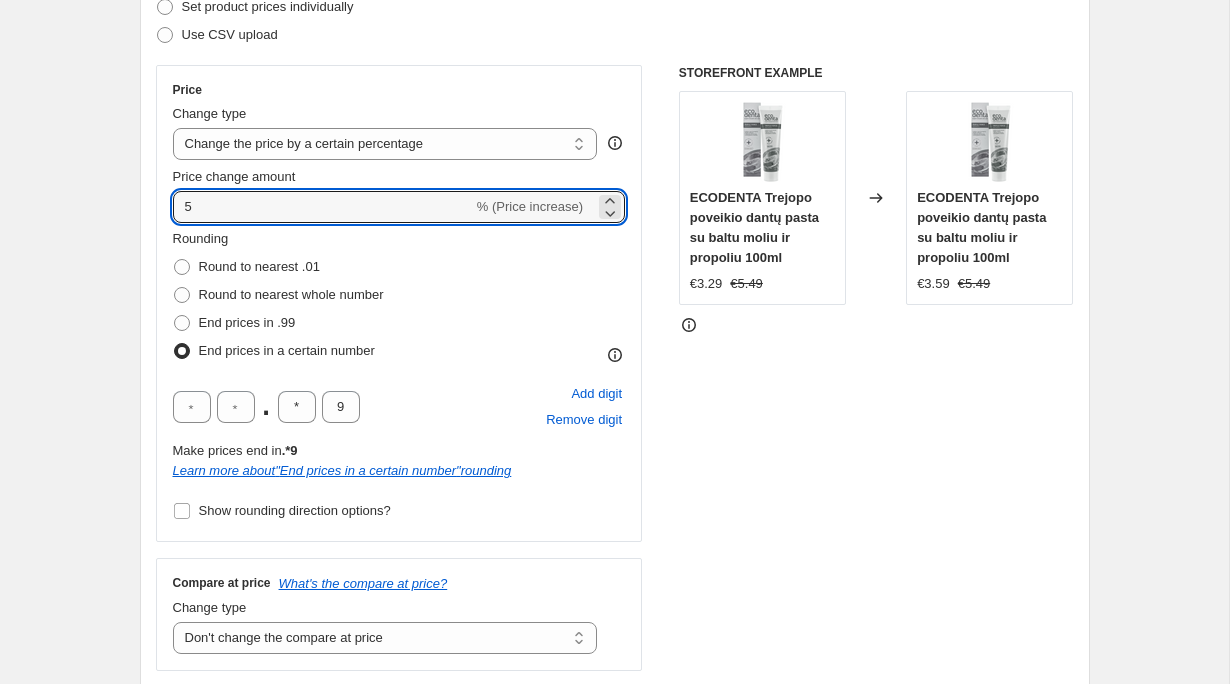 type on "5" 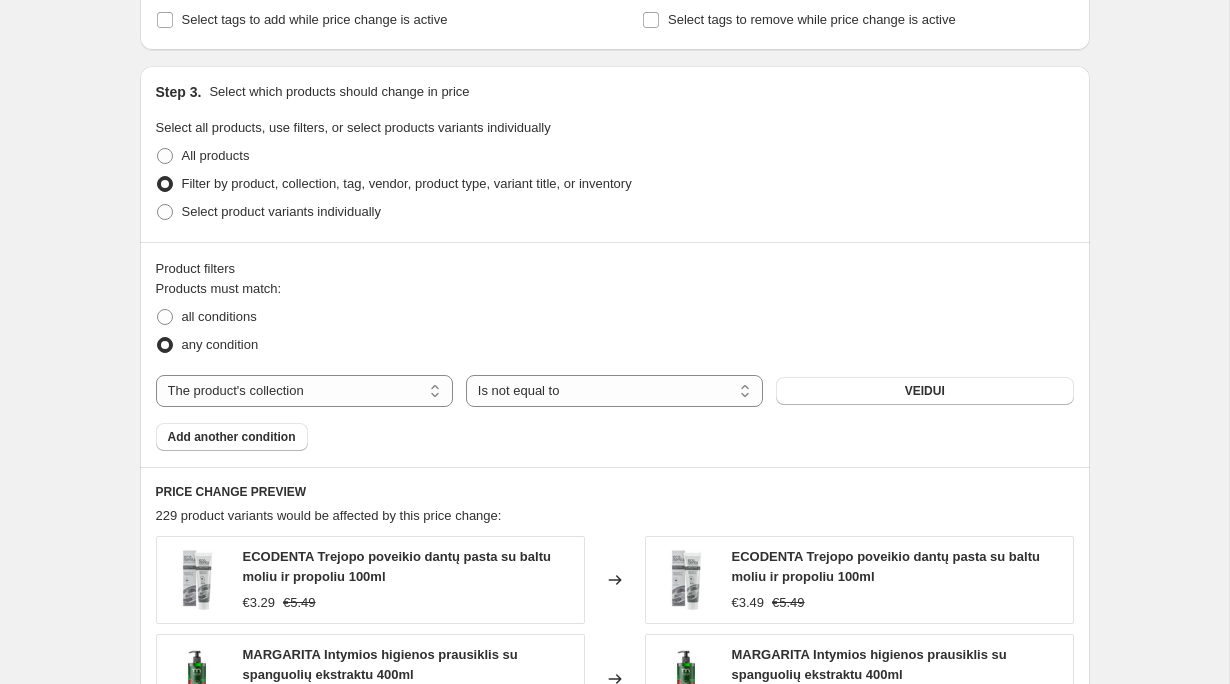 scroll, scrollTop: 464, scrollLeft: 0, axis: vertical 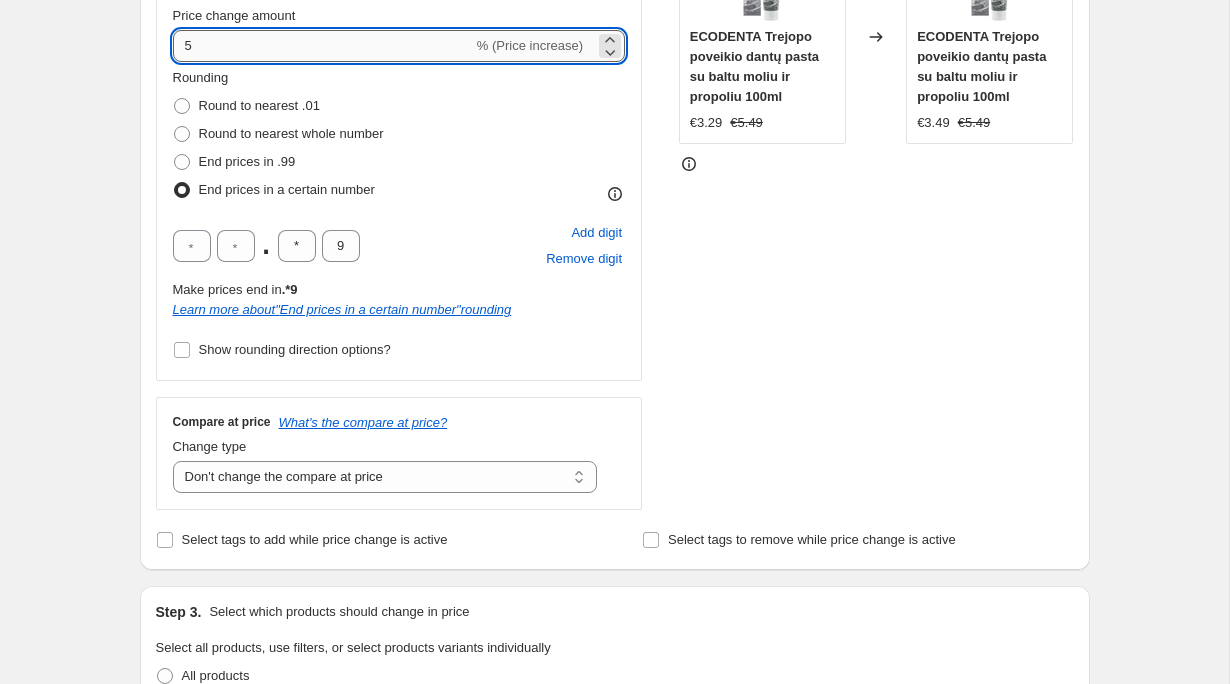 click on "5" at bounding box center (323, 46) 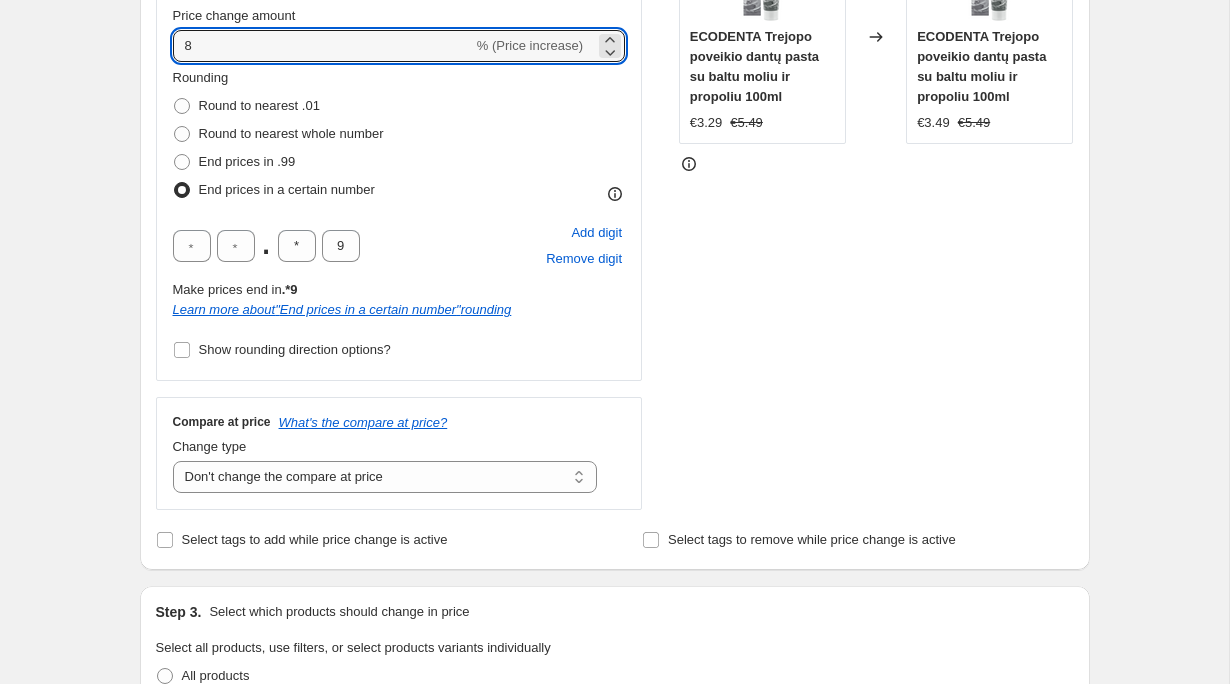 type on "8" 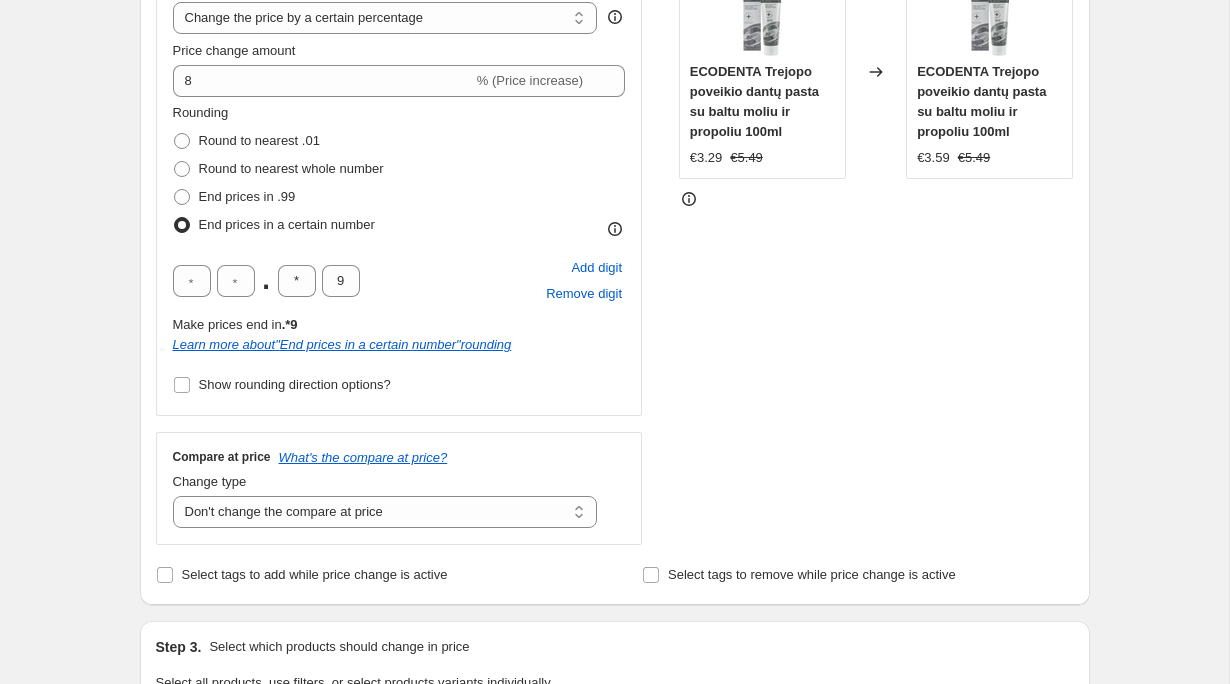 scroll, scrollTop: 425, scrollLeft: 0, axis: vertical 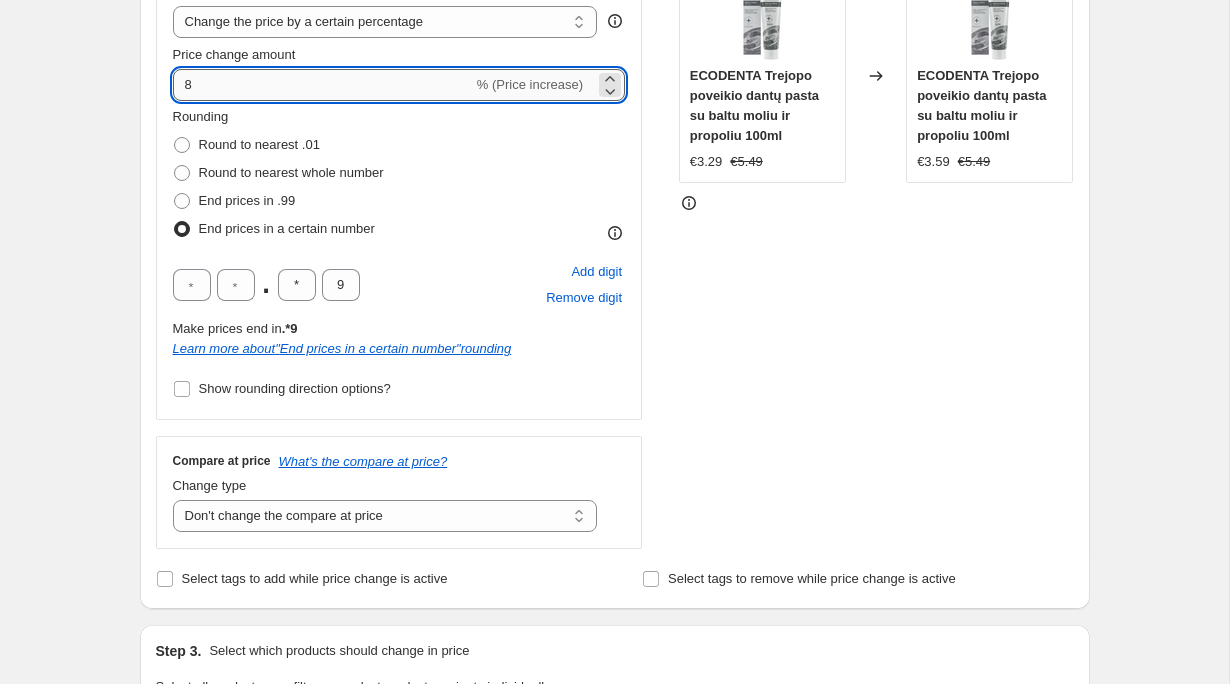 click on "8" at bounding box center (323, 85) 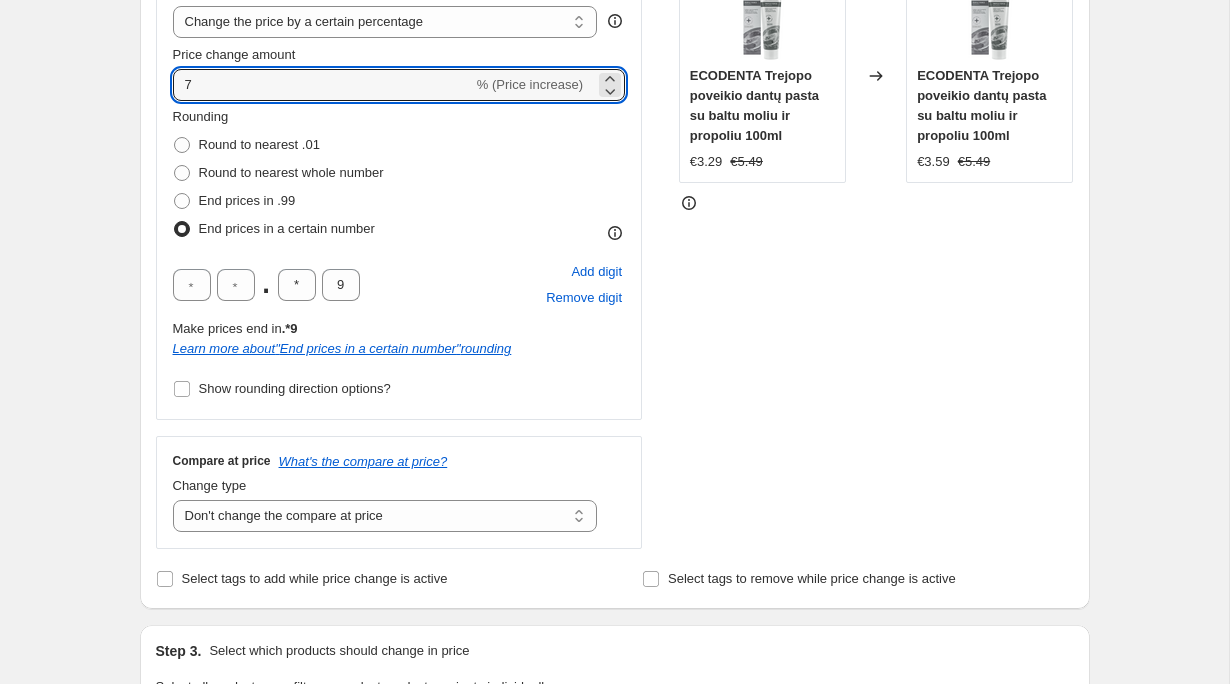 type on "7" 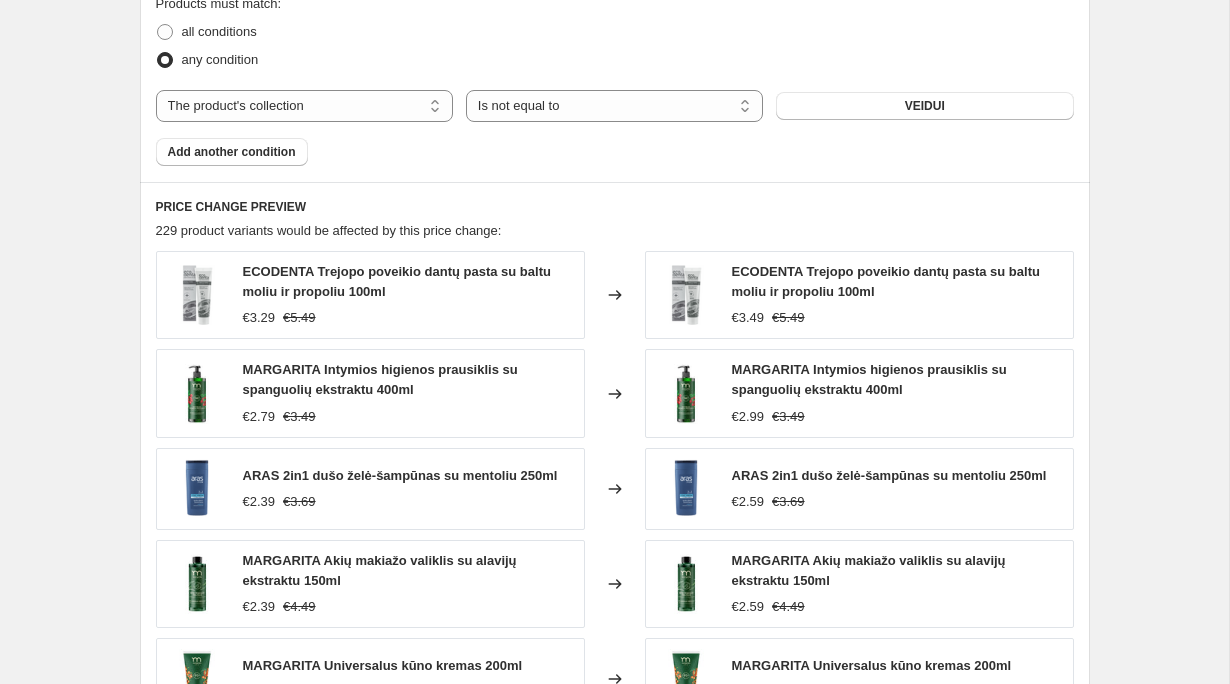 scroll, scrollTop: 1266, scrollLeft: 0, axis: vertical 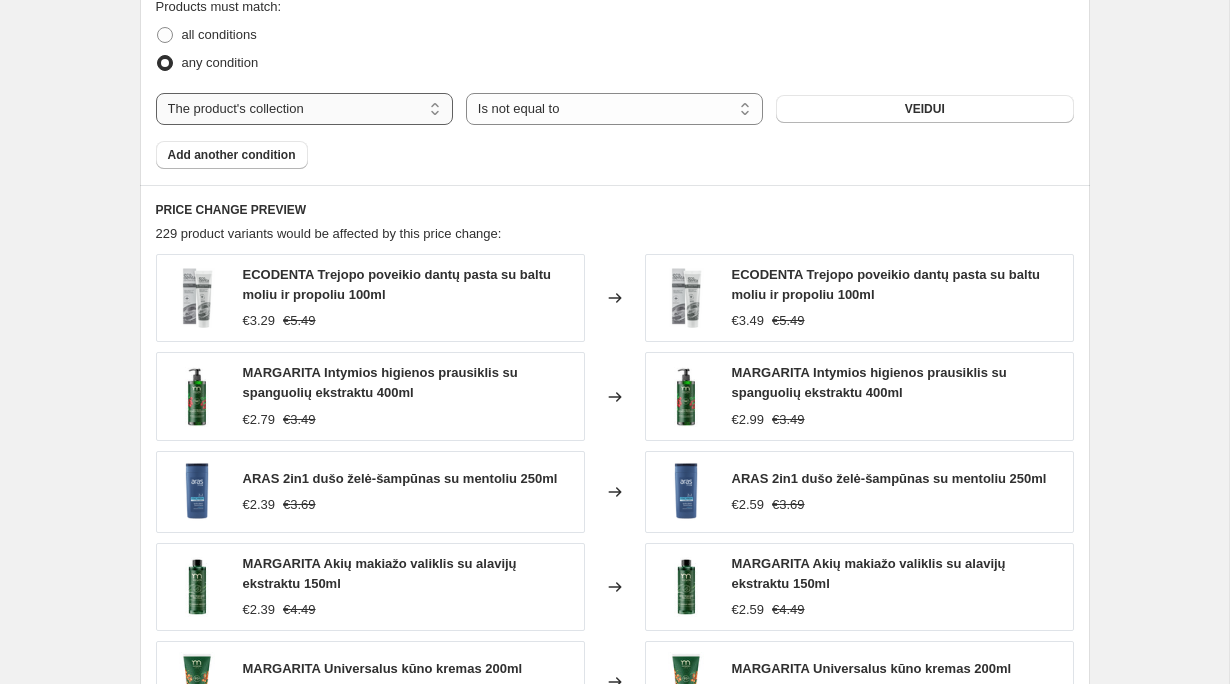 click on "The product The product's collection The product's tag The product's vendor The product's type The product's status The variant's title Inventory quantity" at bounding box center (304, 109) 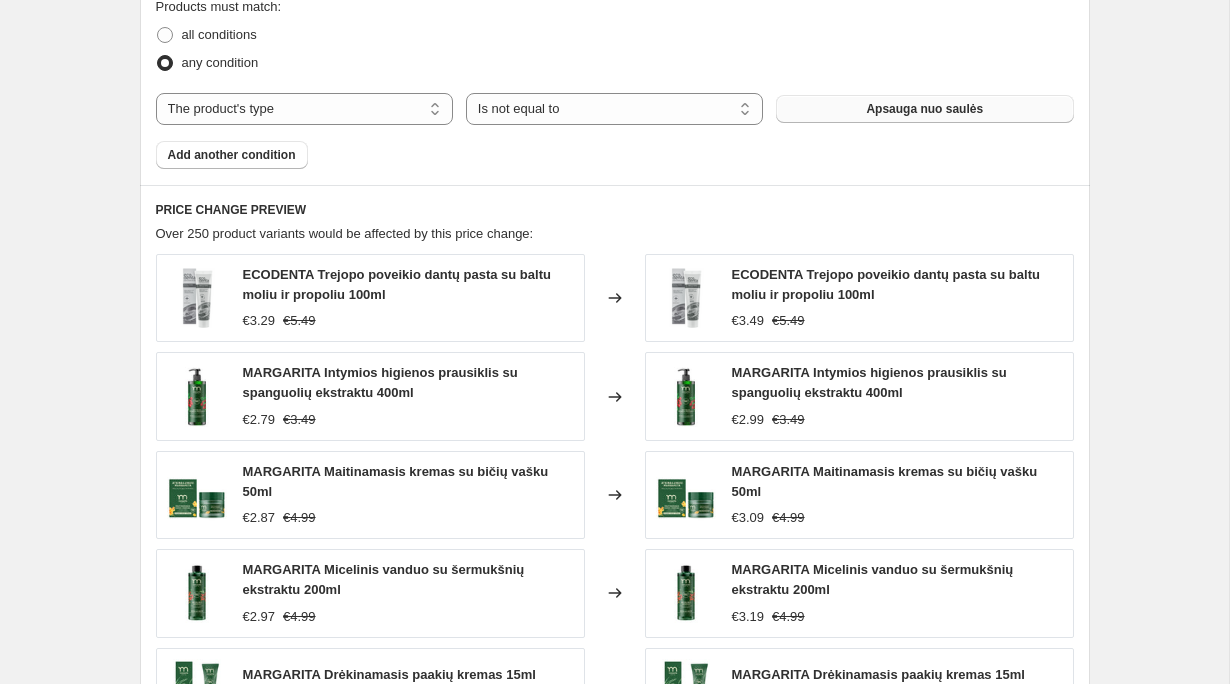 click on "Apsauga nuo saulės" at bounding box center (924, 109) 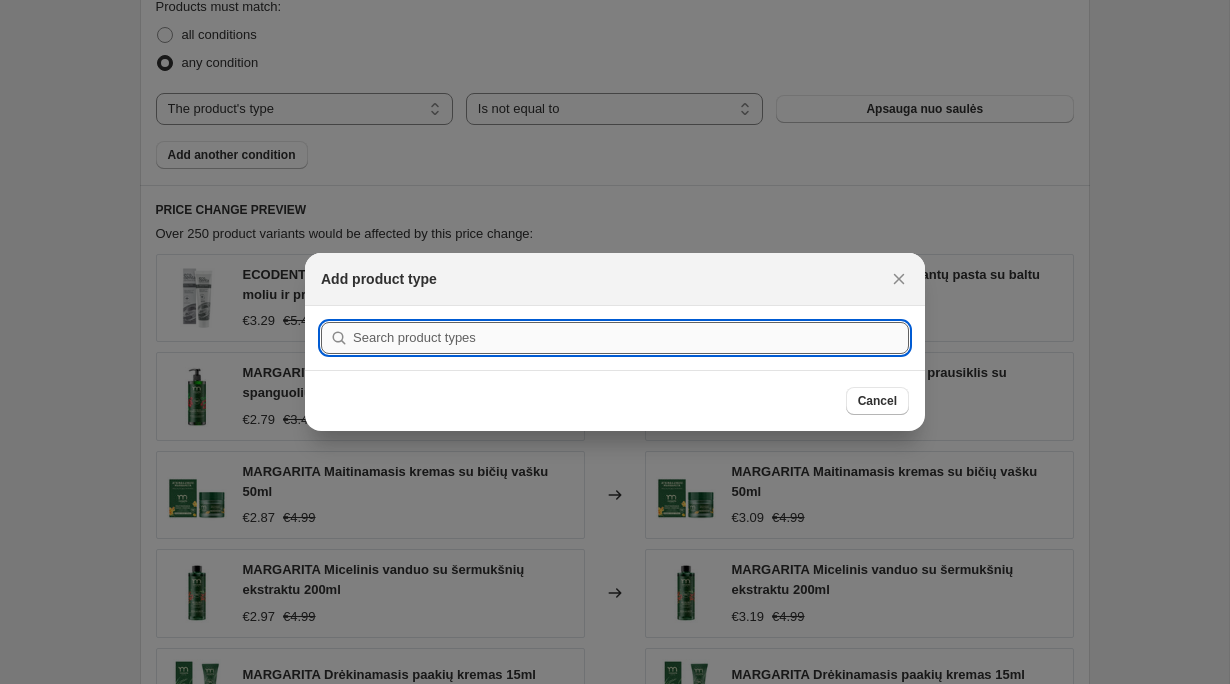 click at bounding box center [631, 338] 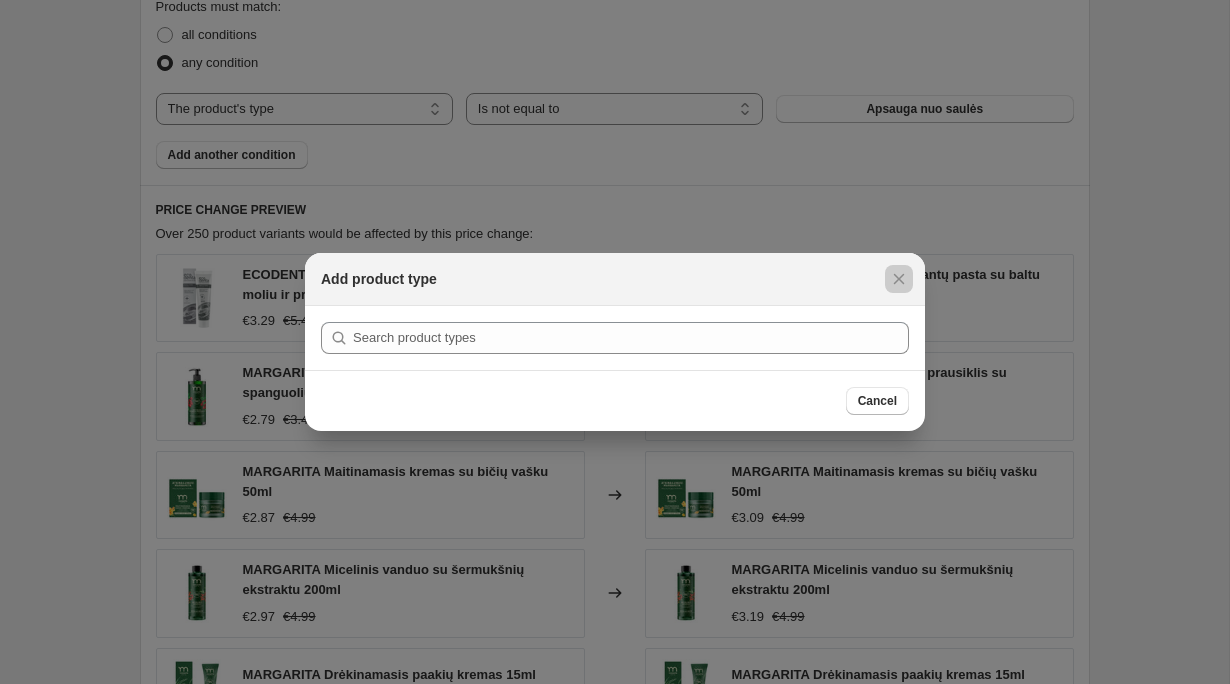 click at bounding box center [615, 342] 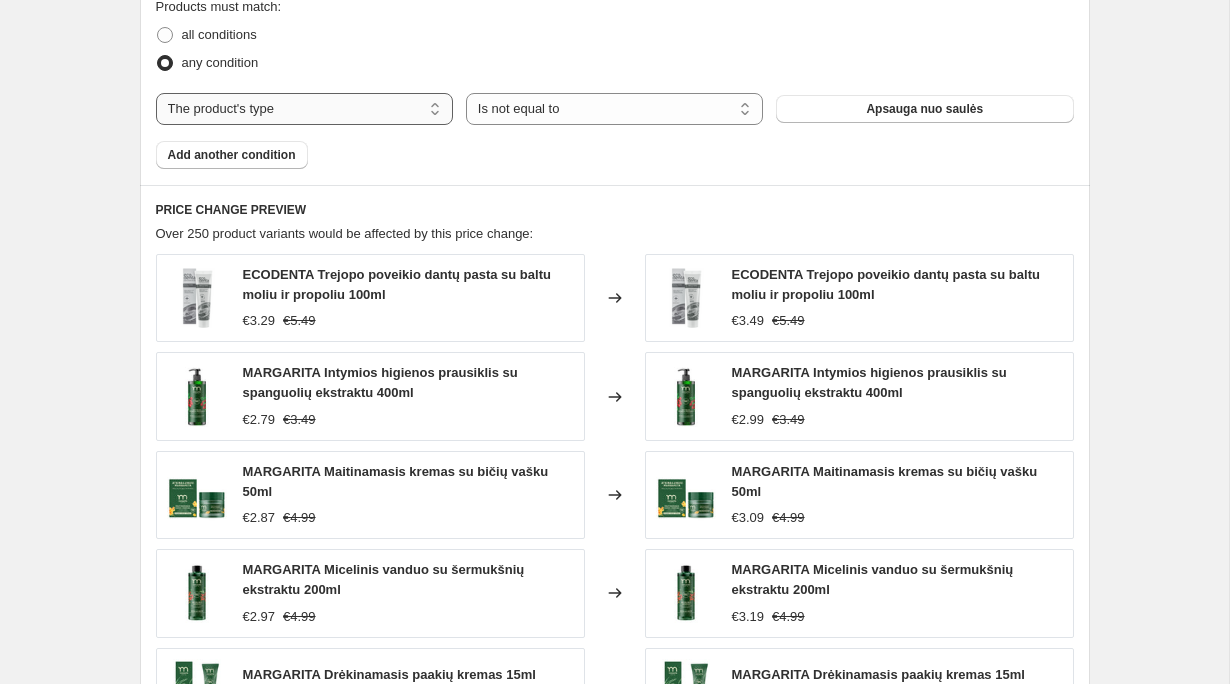 click on "The product The product's collection The product's tag The product's vendor The product's type The product's status The variant's title Inventory quantity" at bounding box center (304, 109) 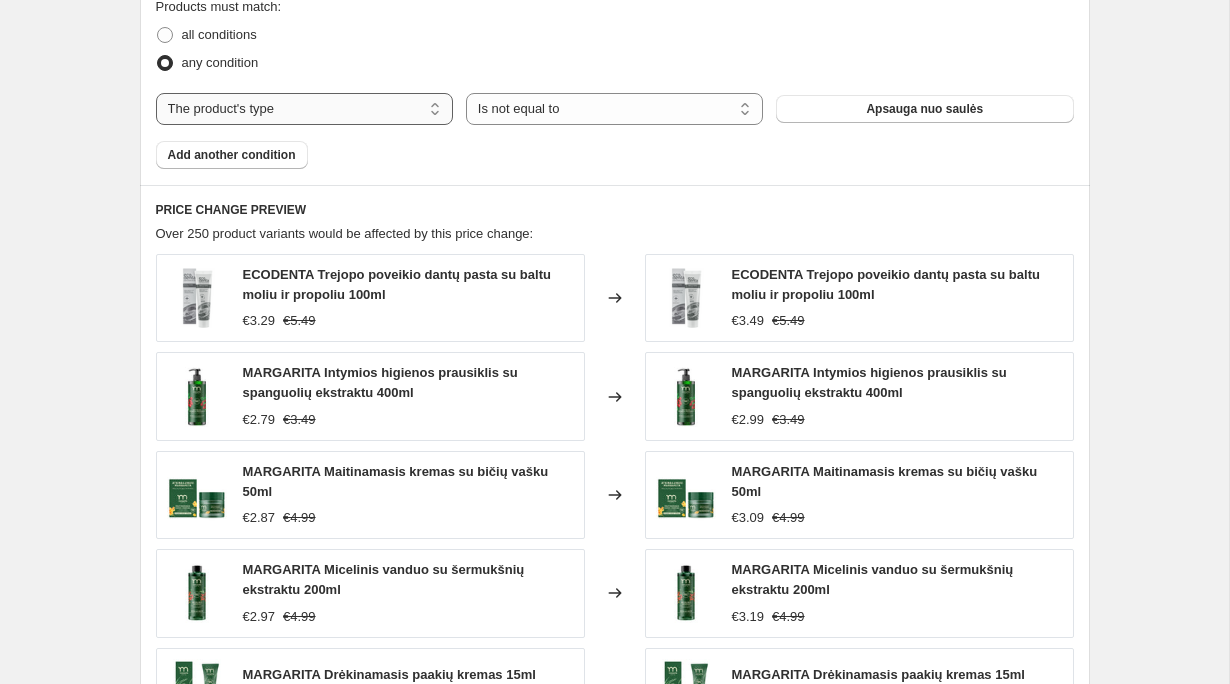 select on "vendor" 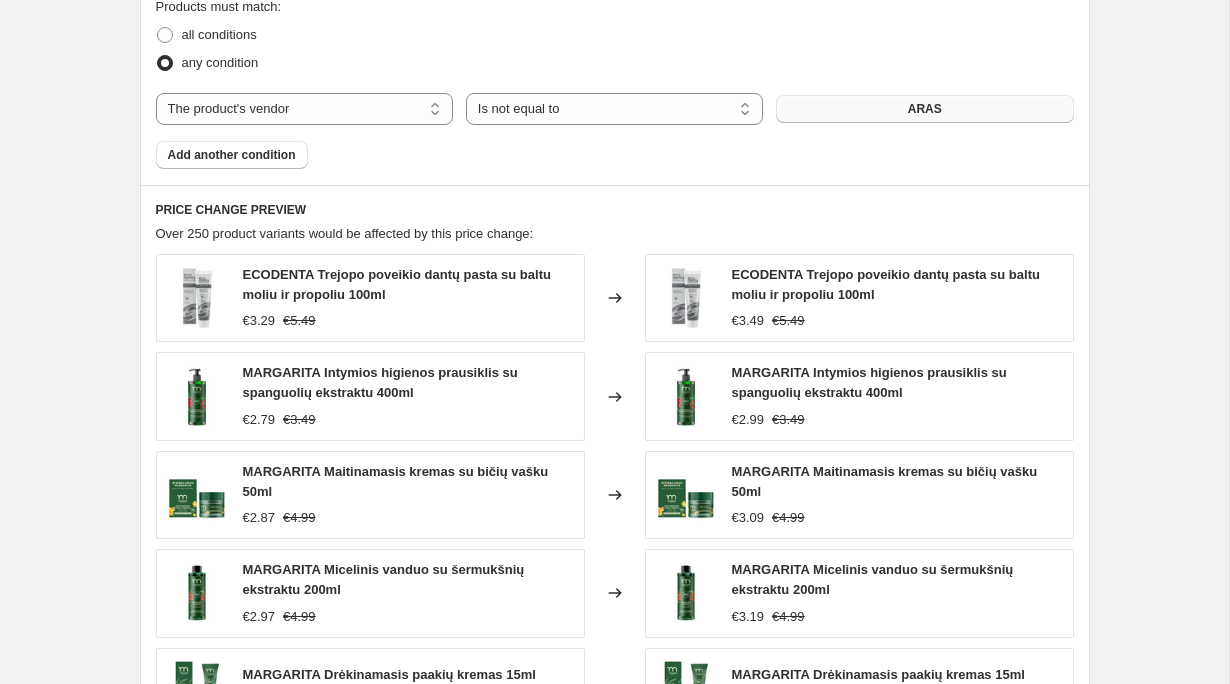 click on "ARAS" at bounding box center (924, 109) 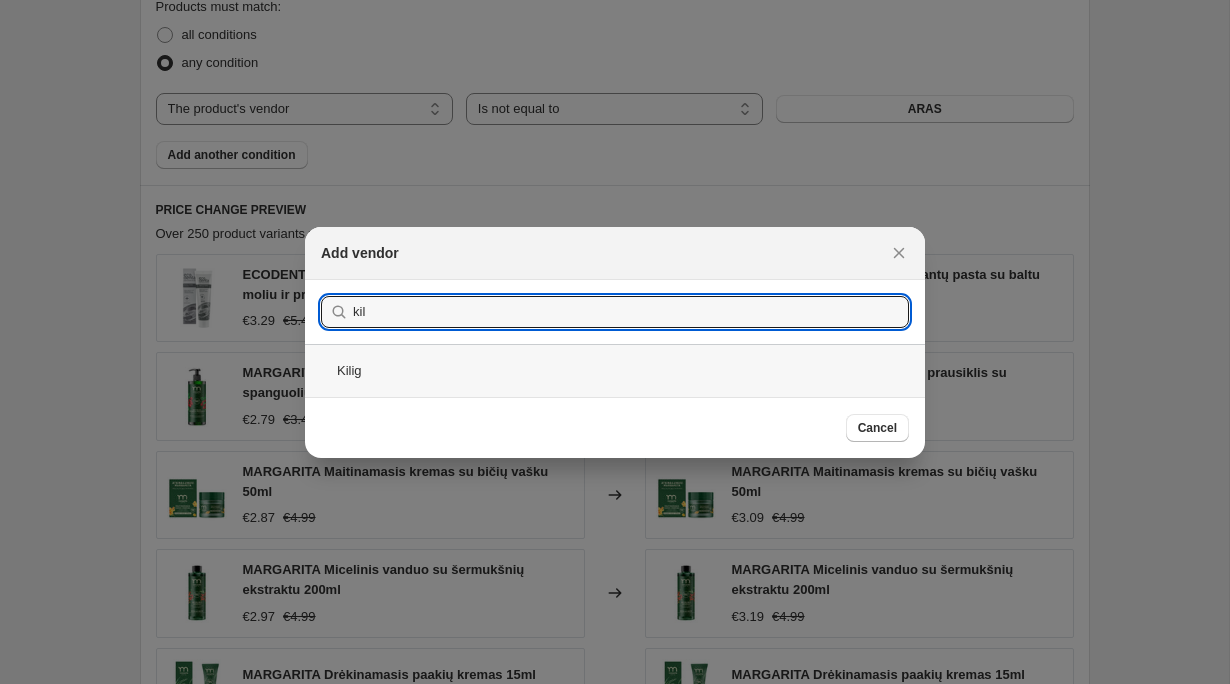 type on "kil" 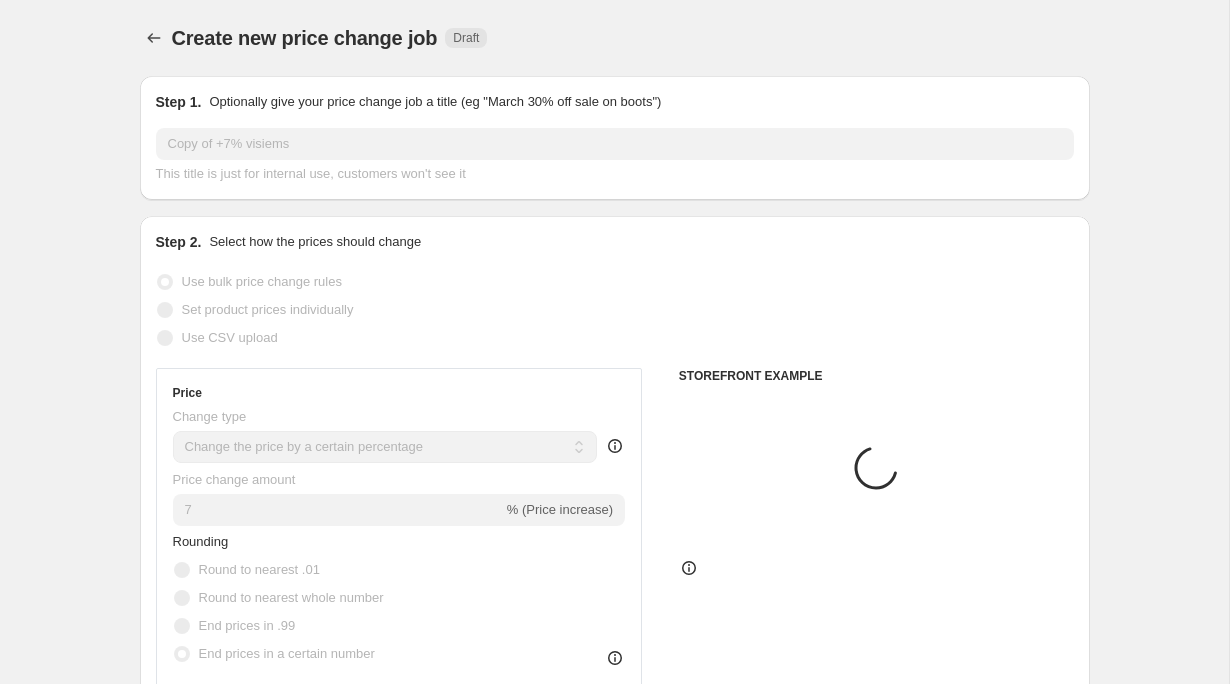 scroll, scrollTop: 1266, scrollLeft: 0, axis: vertical 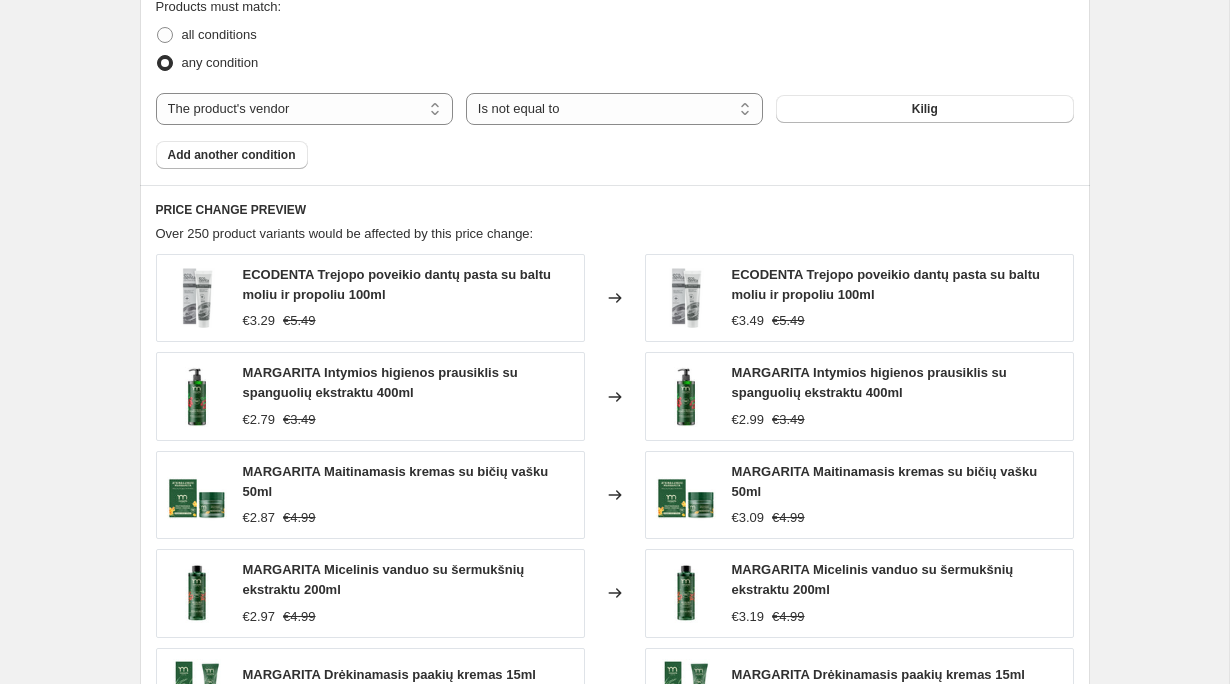 click on "Create new price change job. This page is ready Create new price change job Draft Step 1. Optionally give your price change job a title (eg "[MONTH] [PERCENT]% off sale on boots") Copy of +7% visiems This title is just for internal use, customers won't see it Step 2. Select how the prices should change Use bulk price change rules Set product prices individually Use CSV upload Price Change type Change the price to a certain amount Change the price by a certain amount Change the price by a certain percentage Change the price to the current compare at price (price before sale) Change the price by a certain amount relative to the compare at price Change the price by a certain percentage relative to the compare at price Don't change the price Change the price by a certain percentage relative to the cost per item Change price to certain cost margin Change the price by a certain percentage Price change amount 7 % (Price increase) Rounding Round to nearest .01 Round to nearest whole number End prices in .99 . * 9 Add digit "" at bounding box center (614, -83) 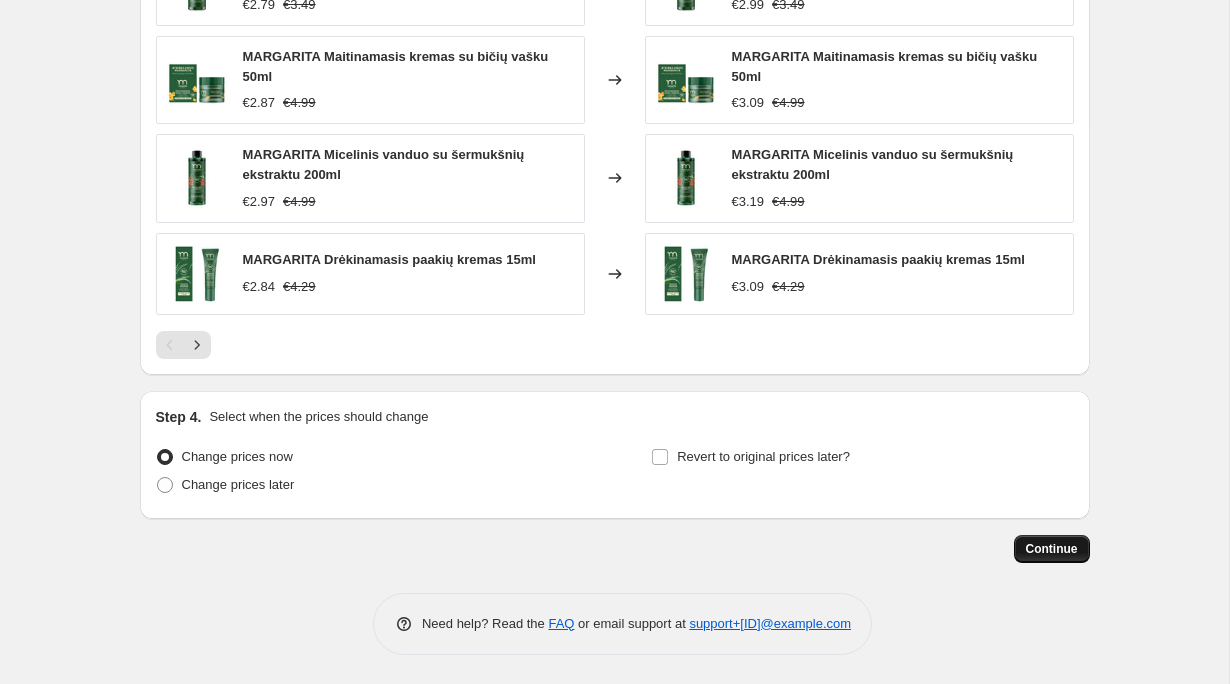 click on "Continue" at bounding box center [1052, 549] 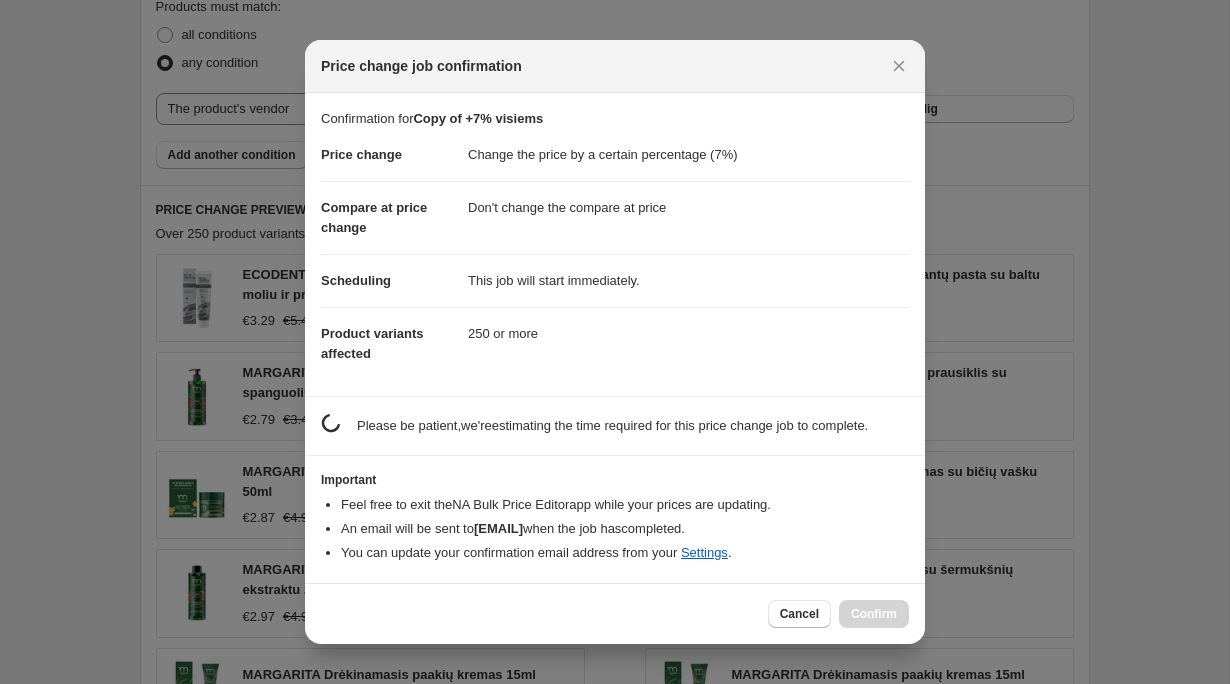 scroll, scrollTop: 1681, scrollLeft: 0, axis: vertical 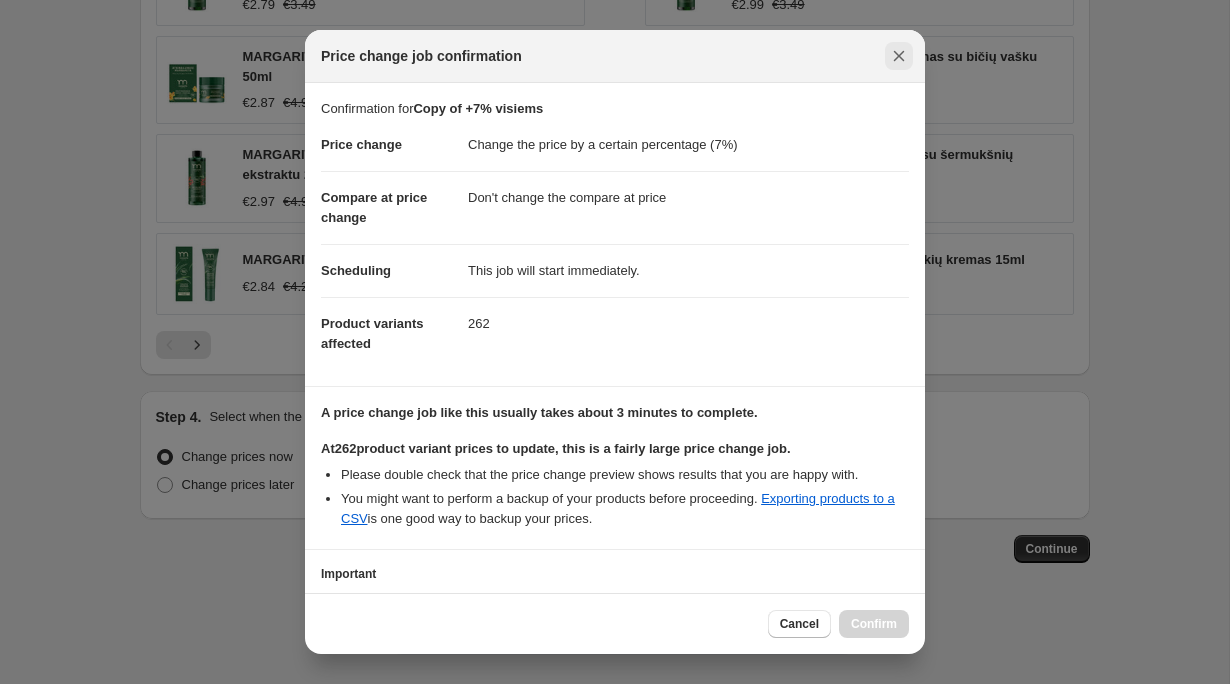 click 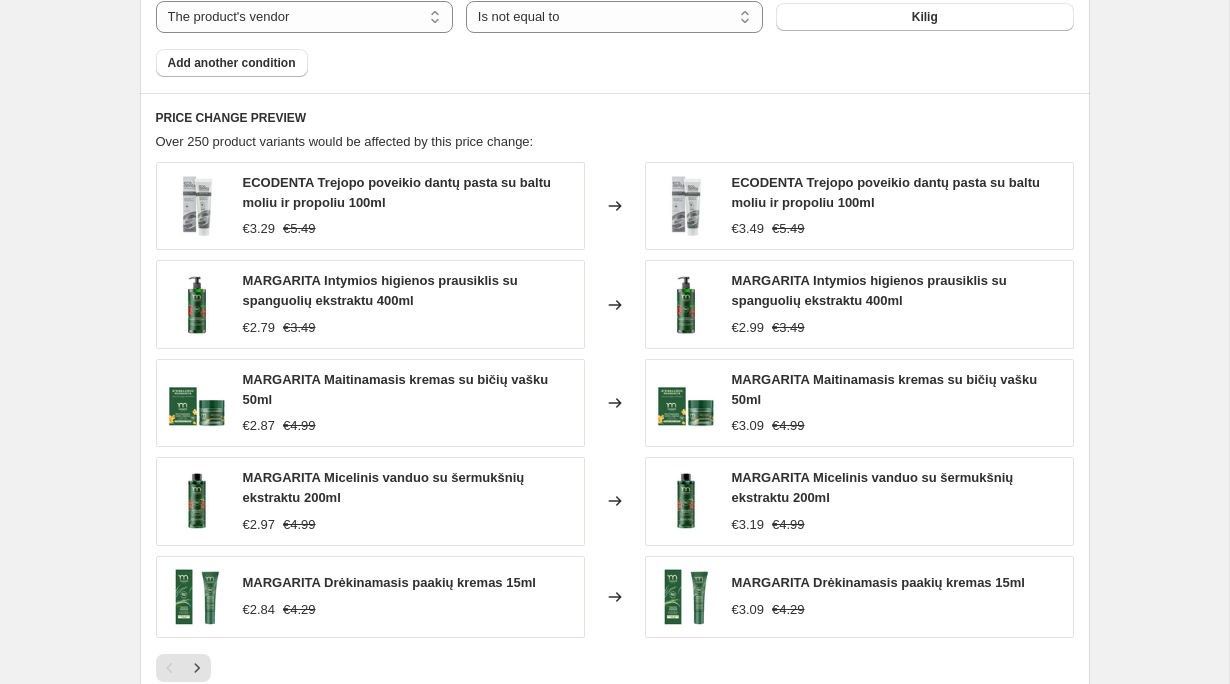 scroll, scrollTop: 1651, scrollLeft: 0, axis: vertical 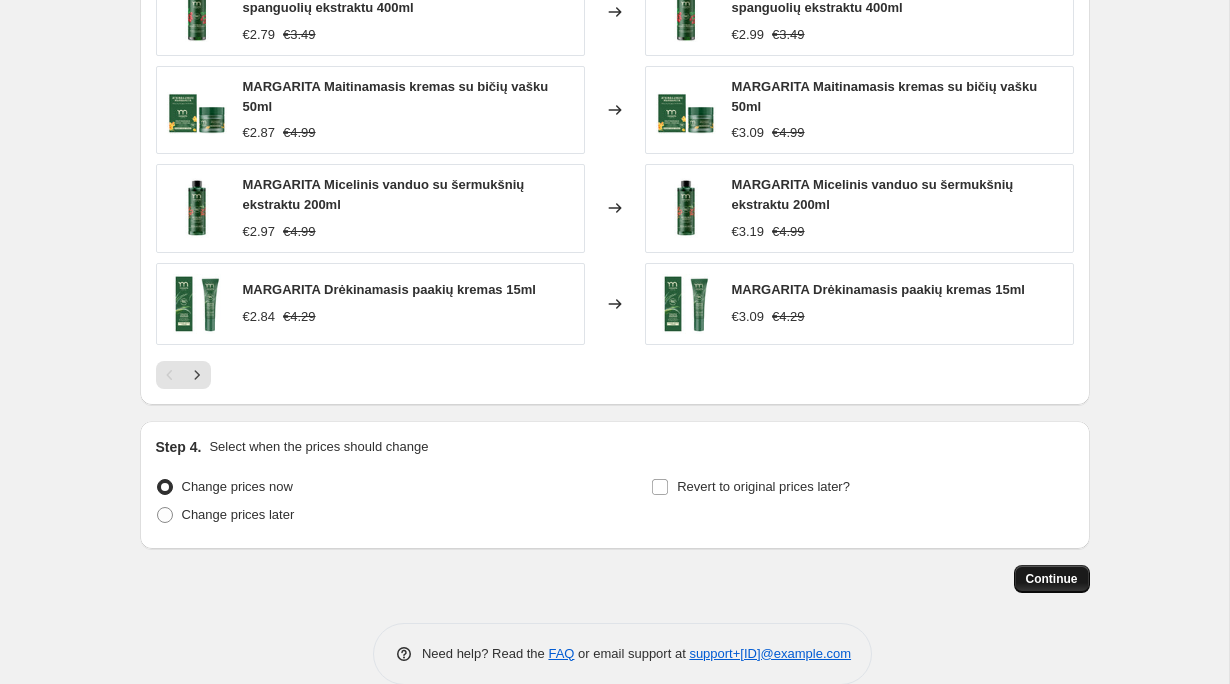 click on "Continue" at bounding box center [1052, 579] 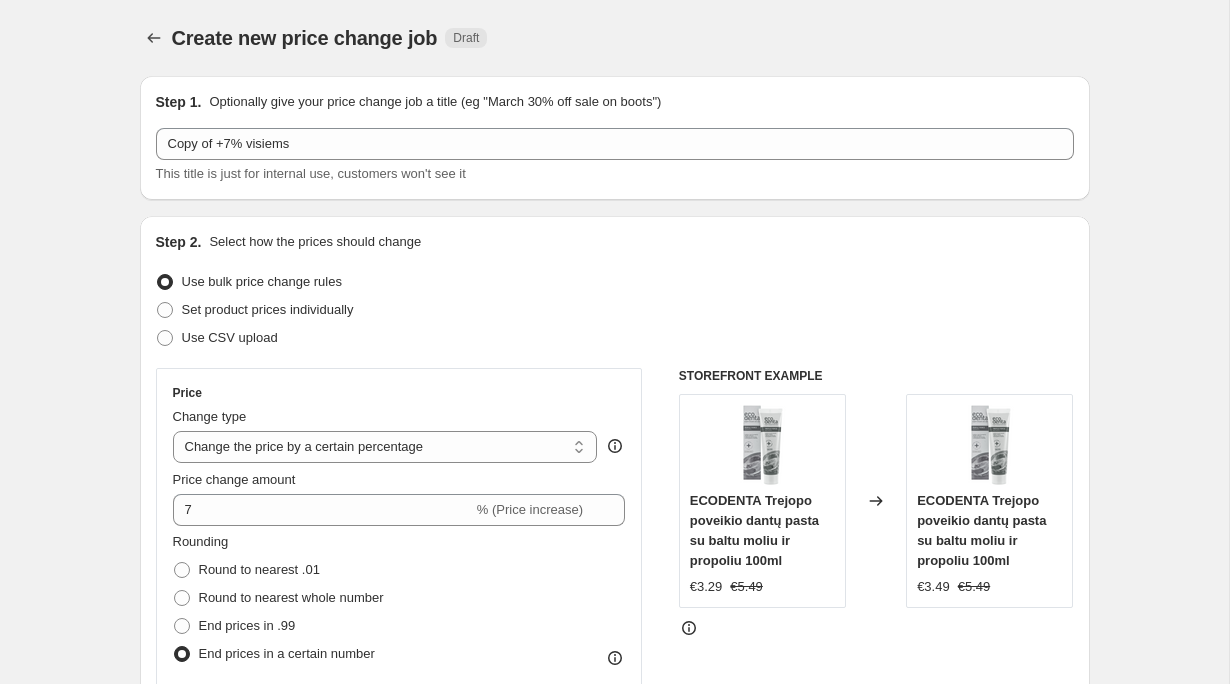 scroll, scrollTop: 1651, scrollLeft: 0, axis: vertical 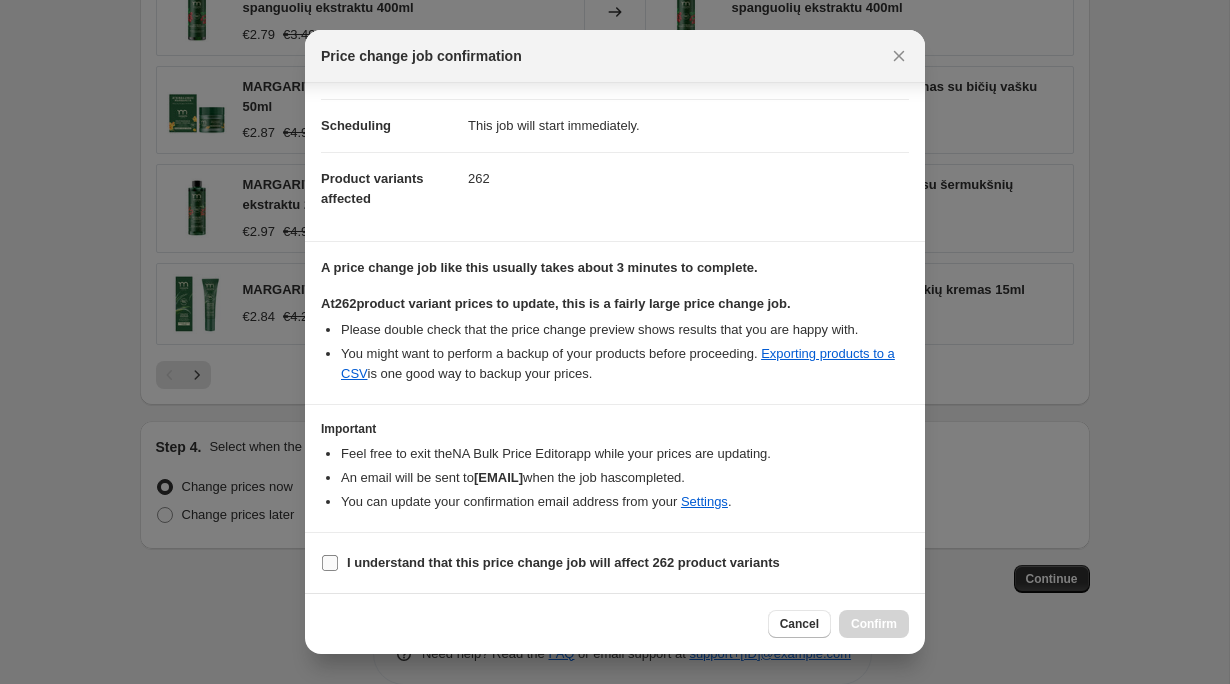click on "I understand that this price change job will affect 262 product variants" at bounding box center [563, 562] 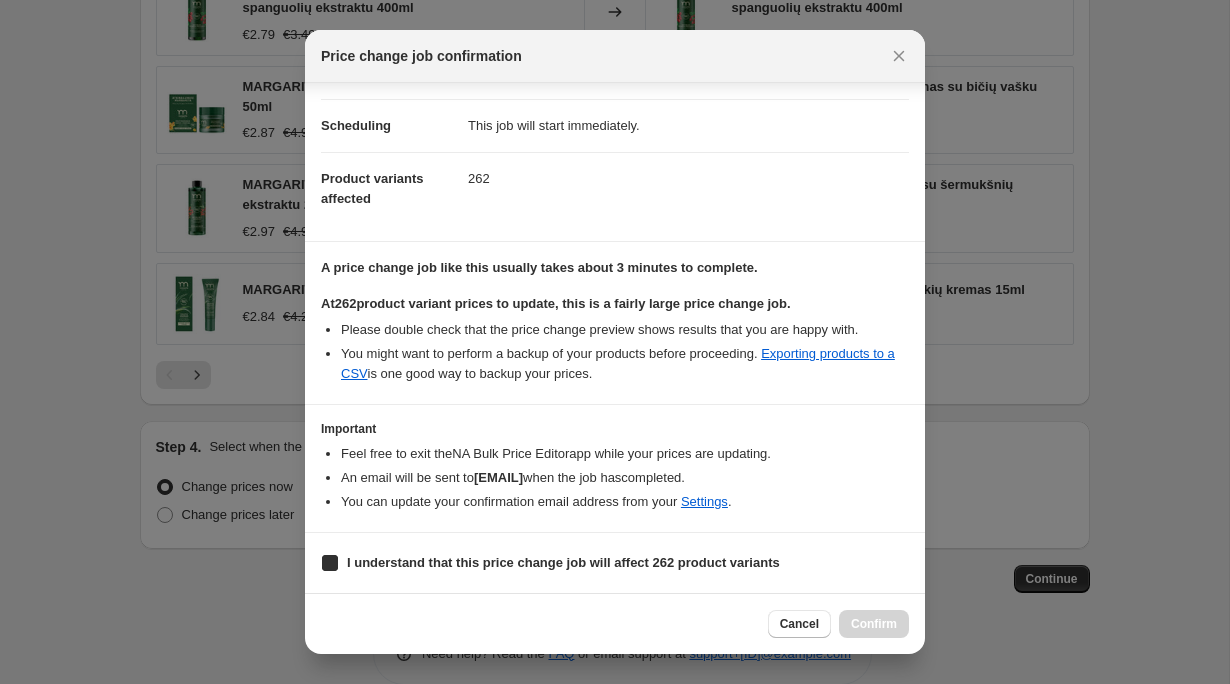 checkbox on "true" 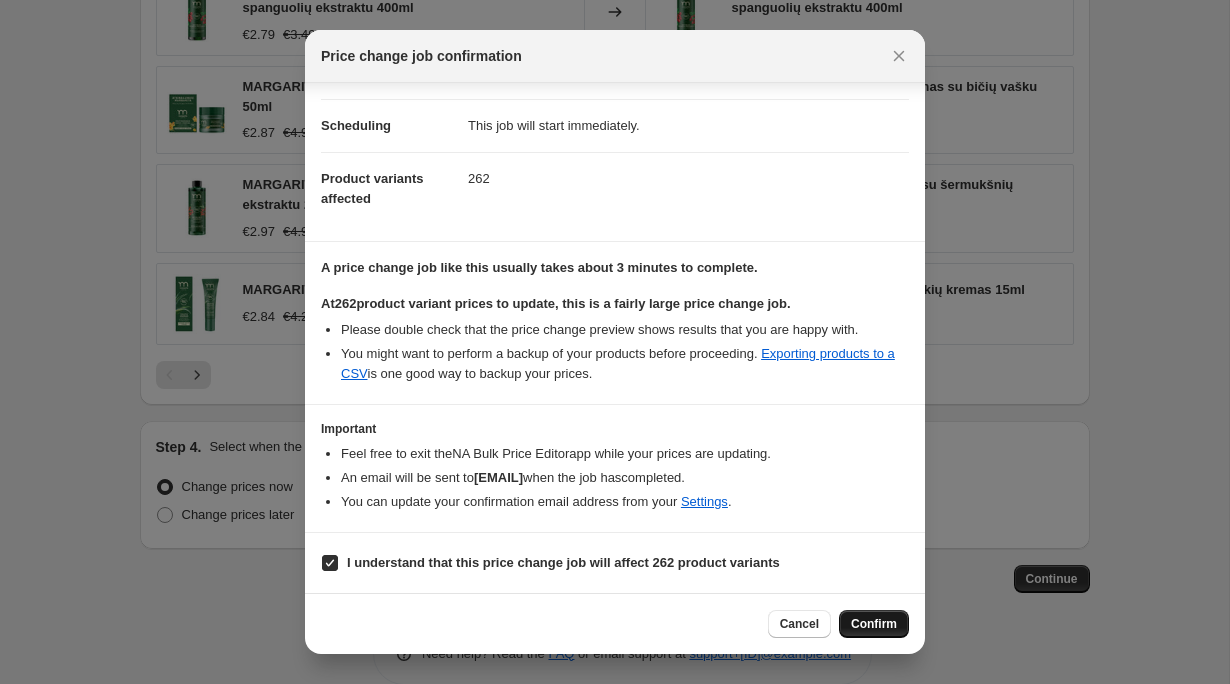click on "Confirm" at bounding box center (874, 624) 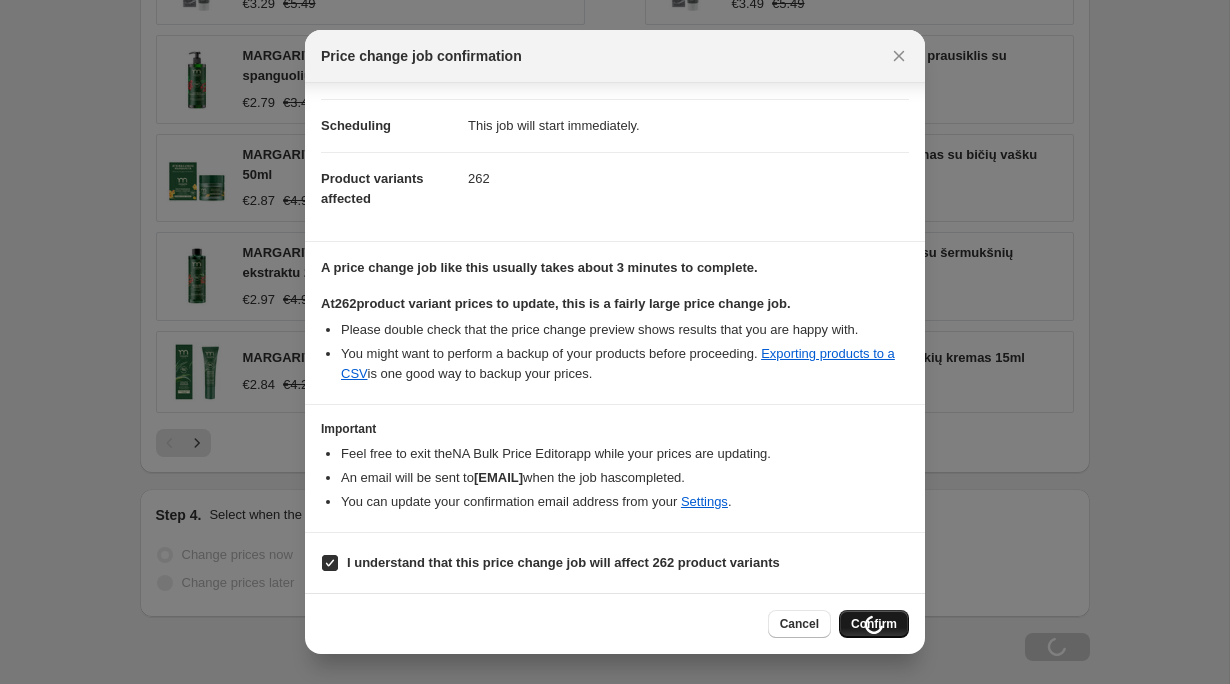 scroll, scrollTop: 1719, scrollLeft: 0, axis: vertical 